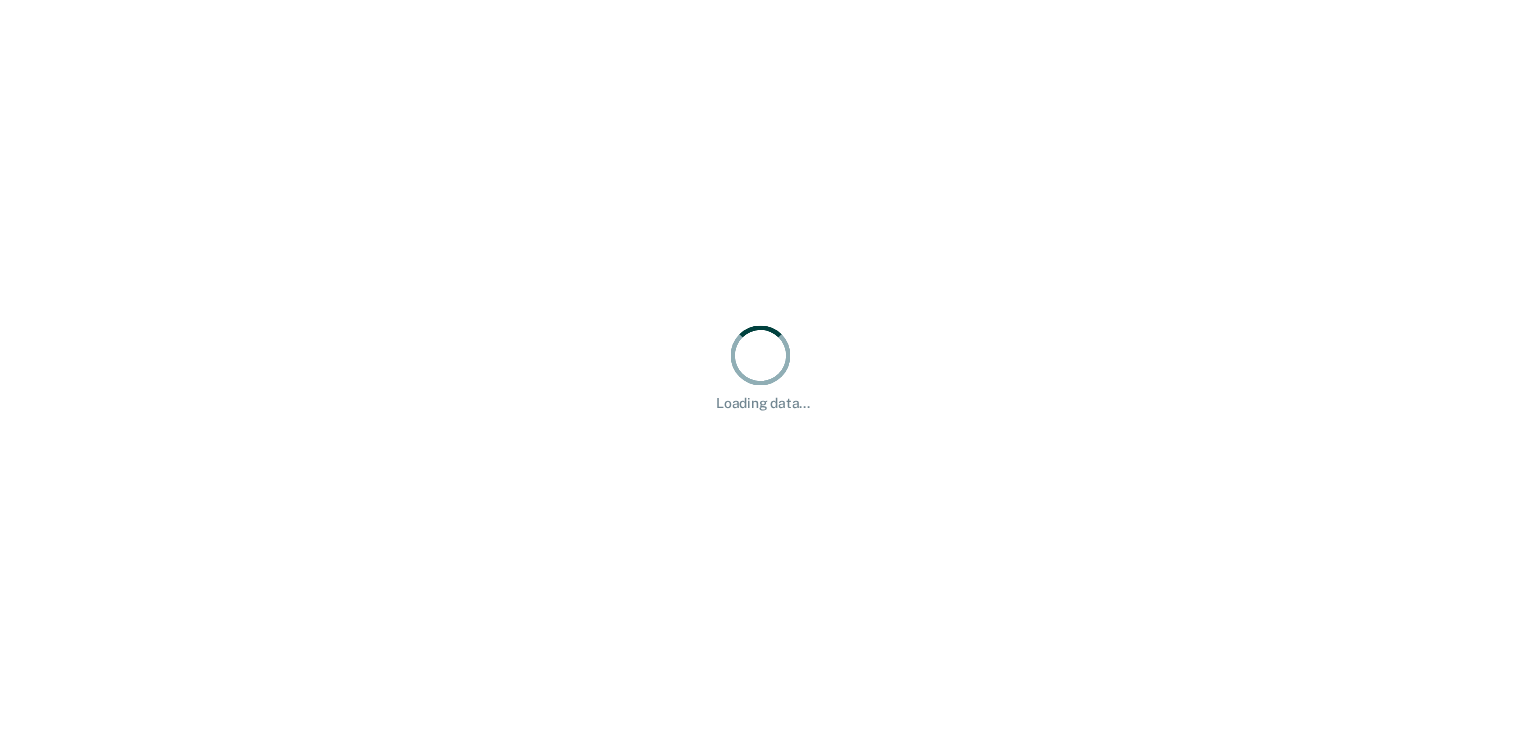 scroll, scrollTop: 0, scrollLeft: 0, axis: both 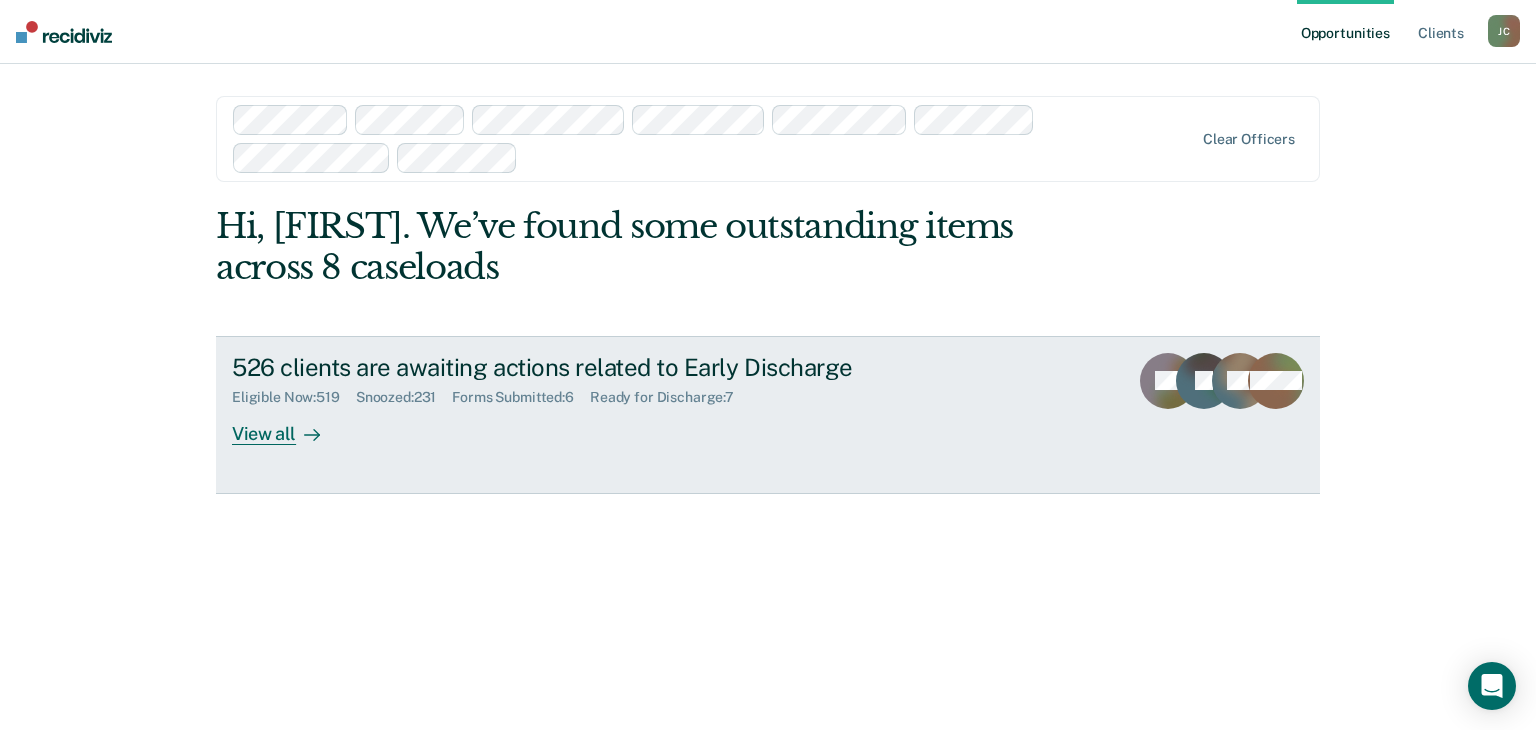 click on "View all" at bounding box center (288, 425) 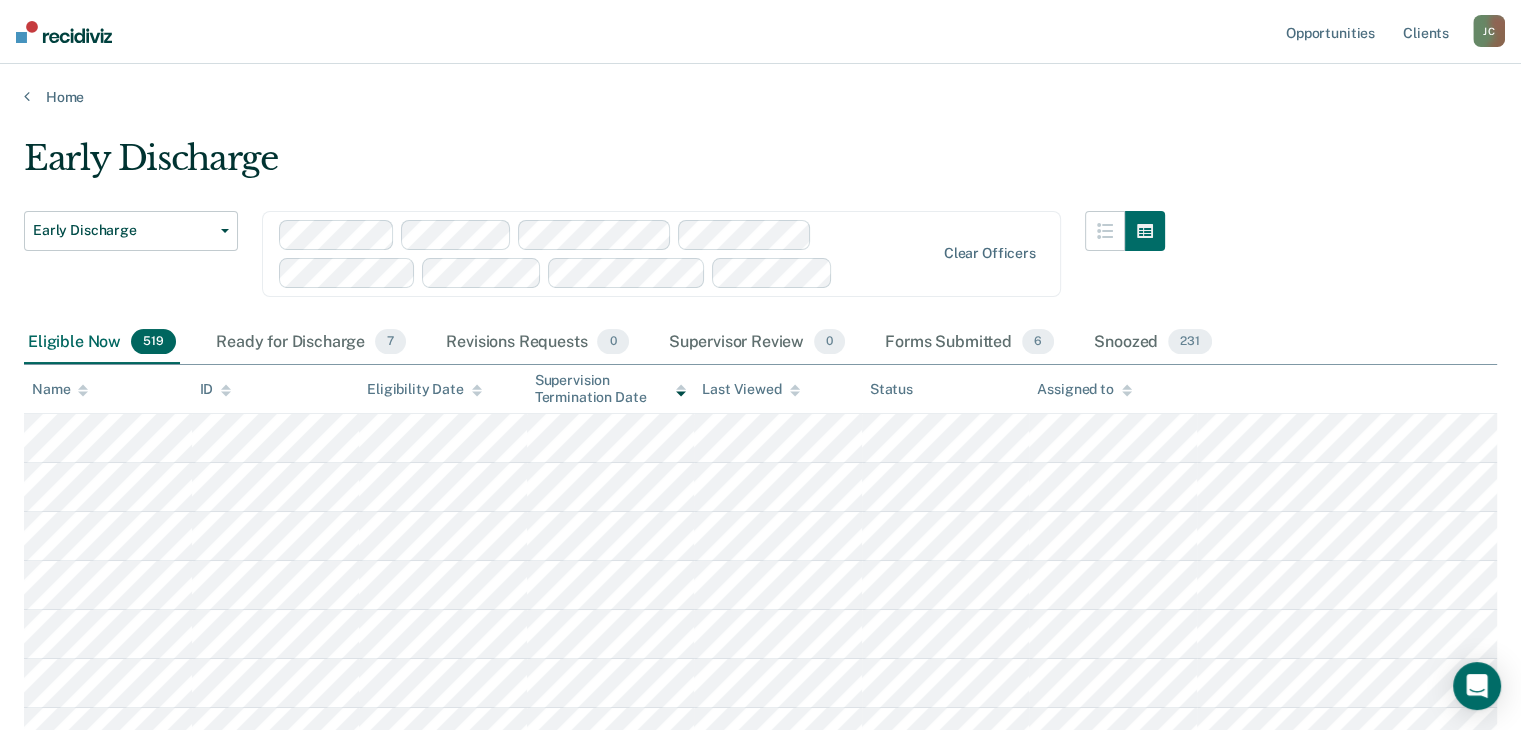 click on "Early Discharge" at bounding box center [594, 166] 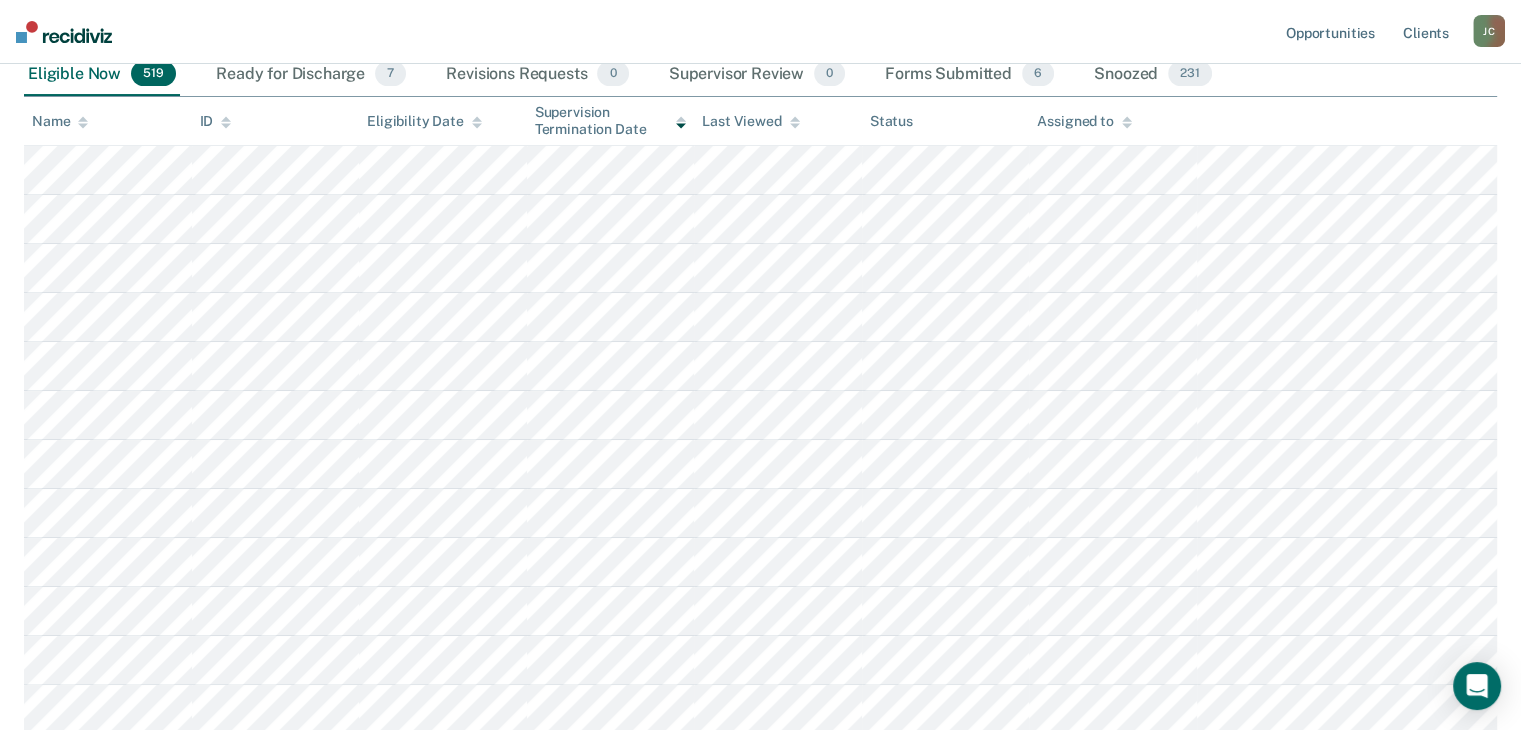 scroll, scrollTop: 0, scrollLeft: 0, axis: both 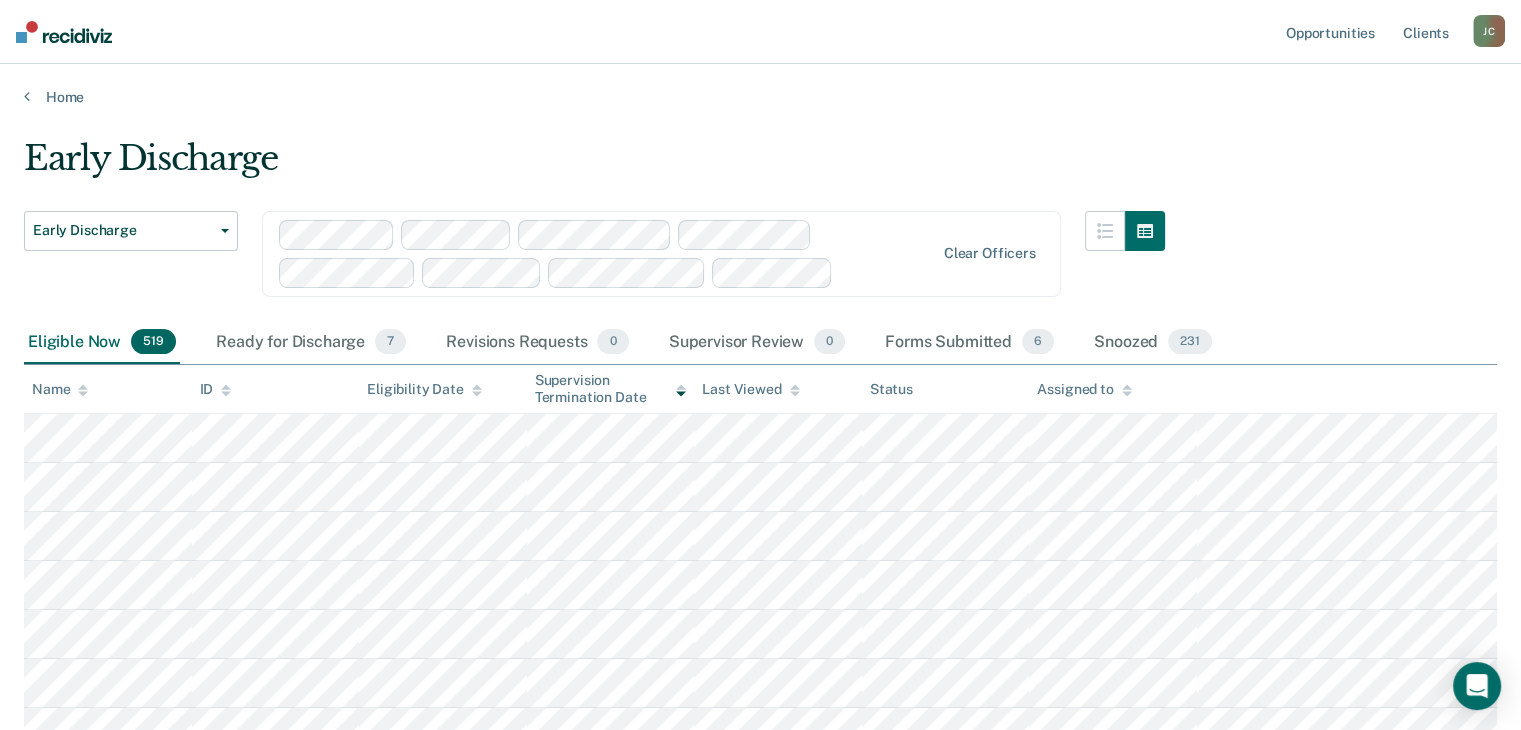 click on "Early Discharge   Early Discharge Early Discharge Clear   officers Eligible Now 519 Ready for Discharge 7 Revisions Requests 0 Supervisor Review 0 Forms Submitted 6 Snoozed 231
To pick up a draggable item, press the space bar.
While dragging, use the arrow keys to move the item.
Press space again to drop the item in its new position, or press escape to cancel.
Name ID Eligibility Date Supervision Termination Date Last Viewed Status Assigned to Load more" at bounding box center (760, 1100) 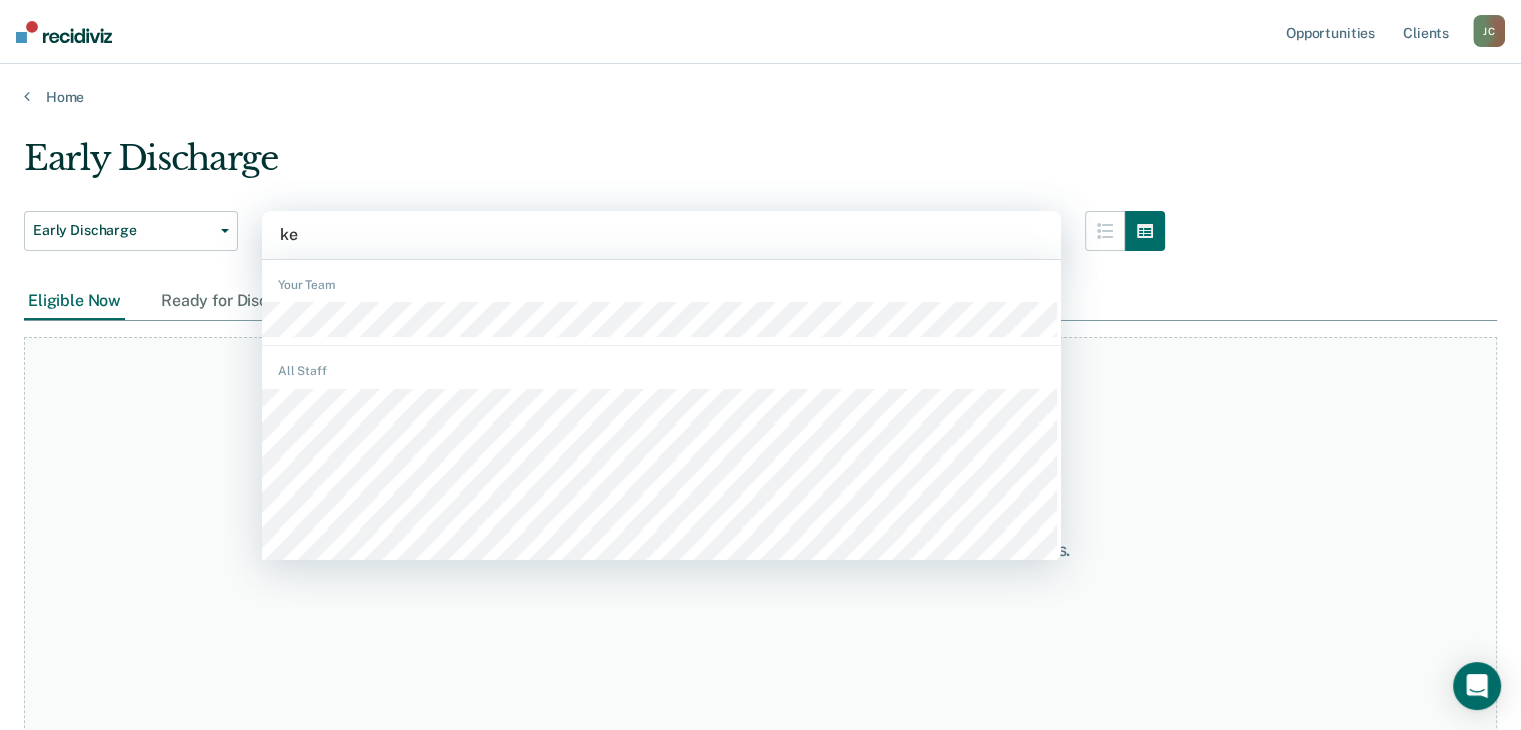 type on "[NAME]" 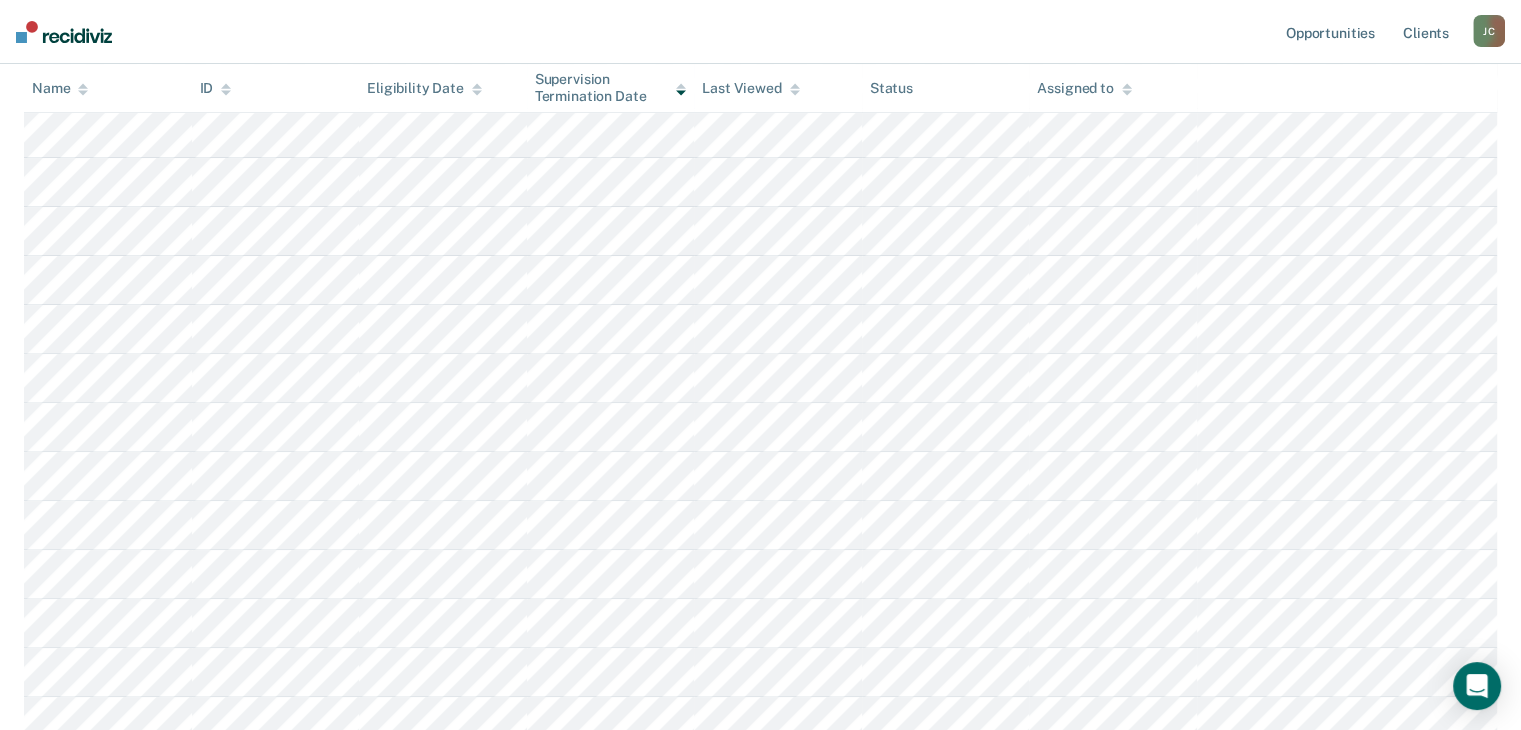 scroll, scrollTop: 0, scrollLeft: 0, axis: both 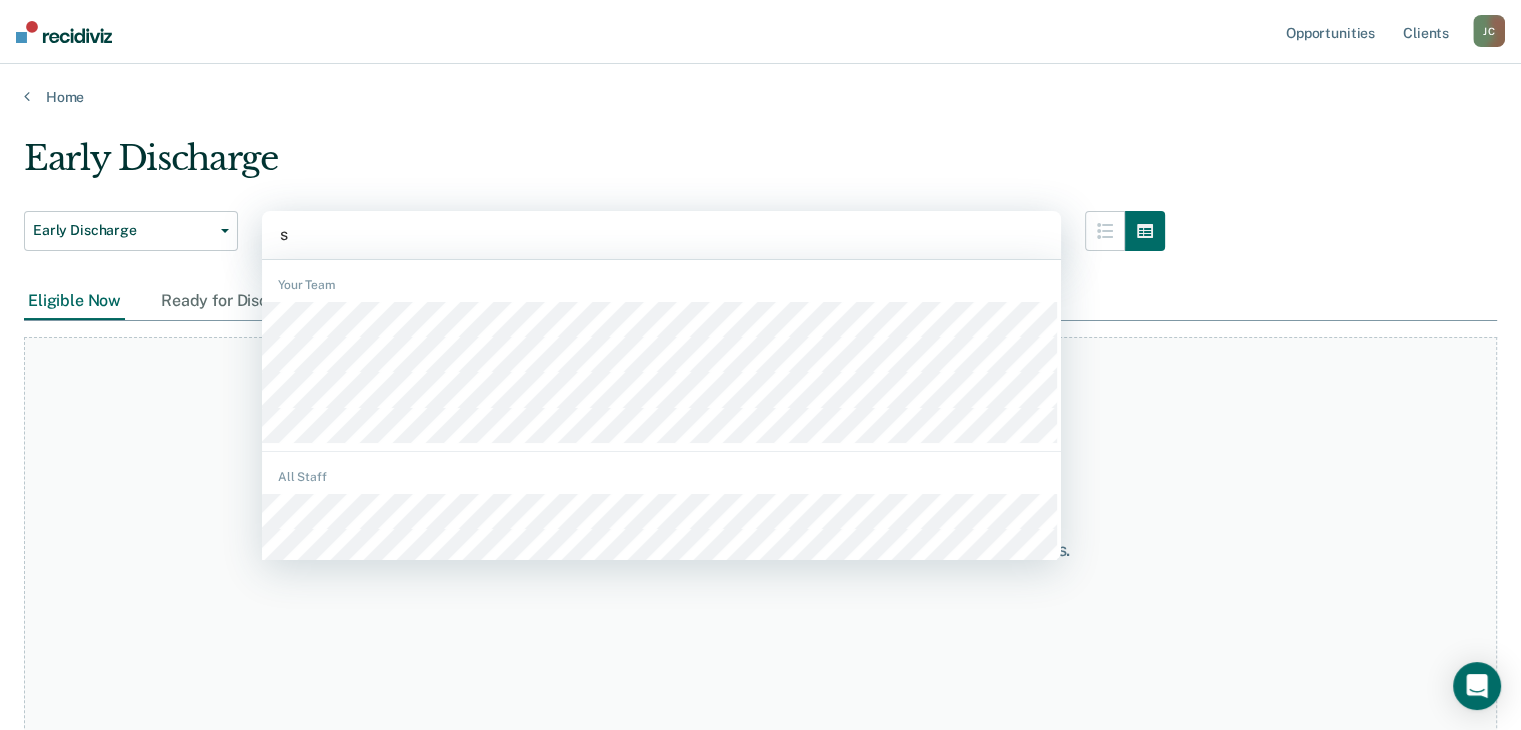type on "se" 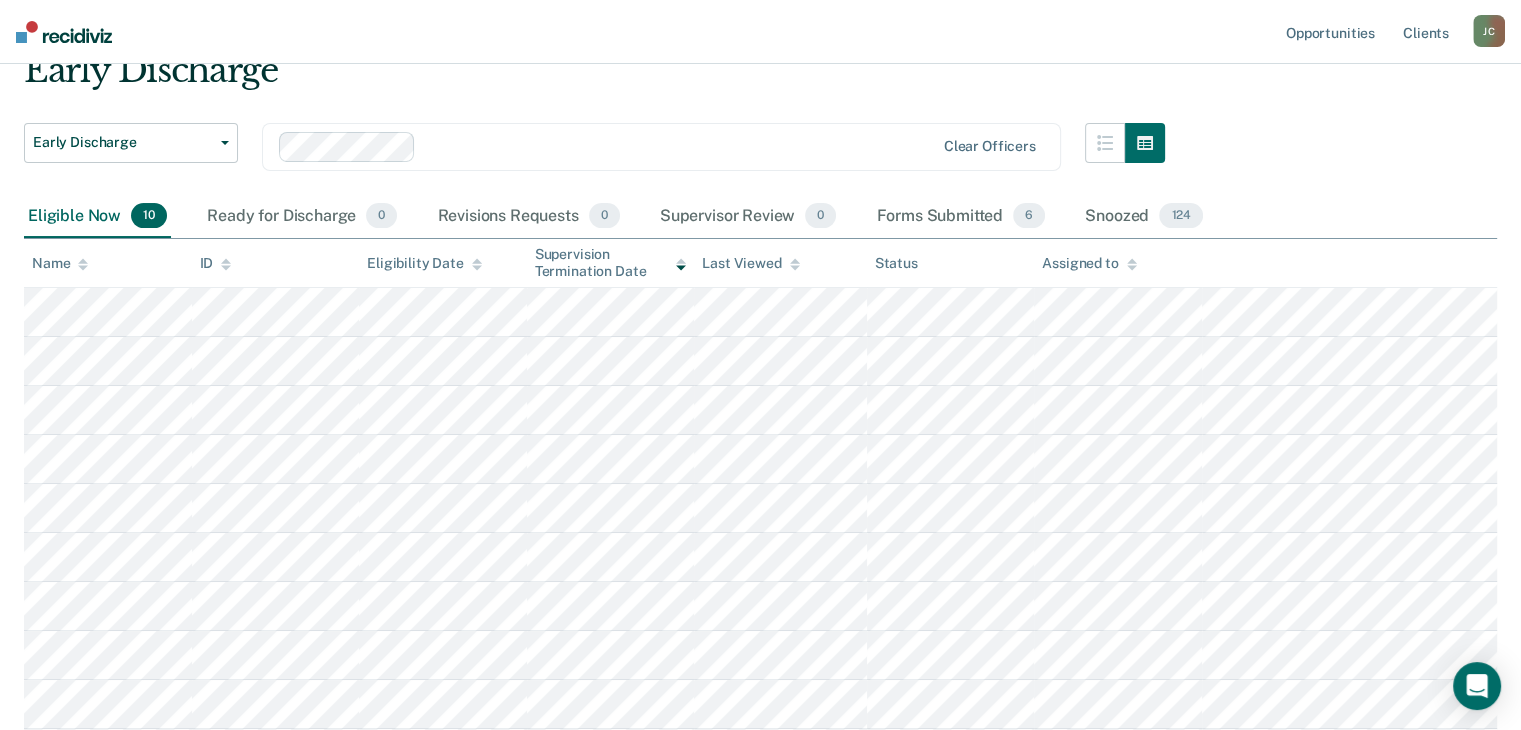 scroll, scrollTop: 0, scrollLeft: 0, axis: both 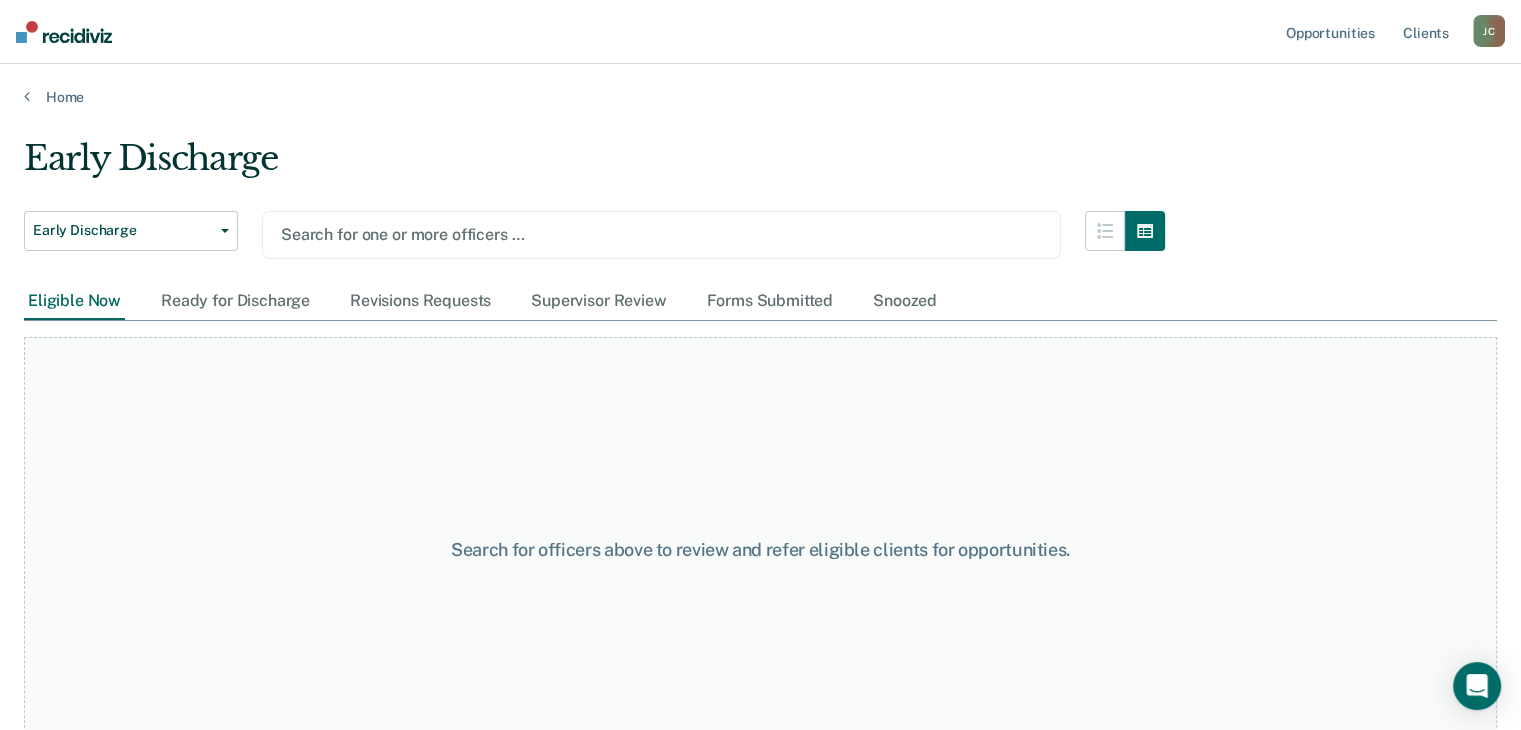type on "e" 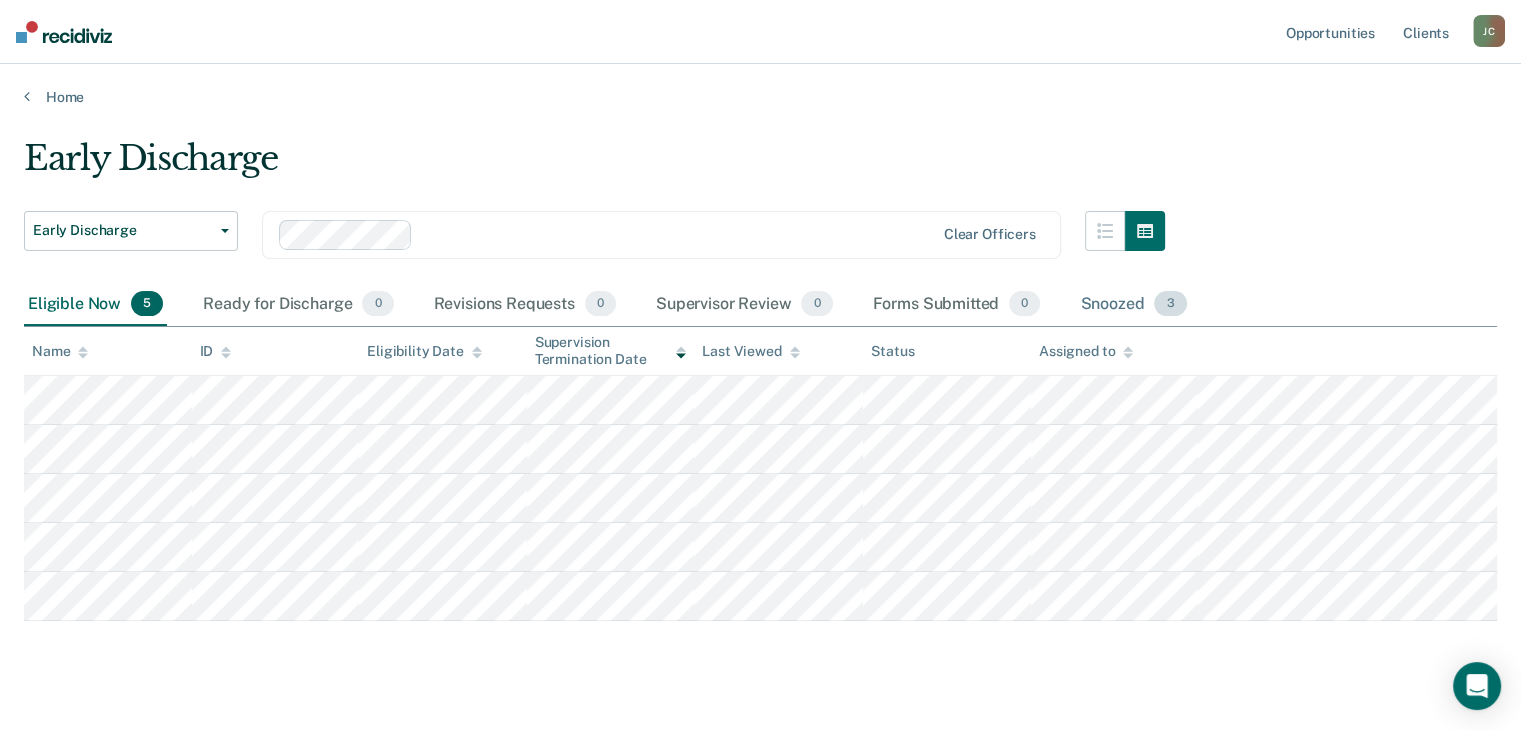 click on "Snoozed 3" at bounding box center (1133, 305) 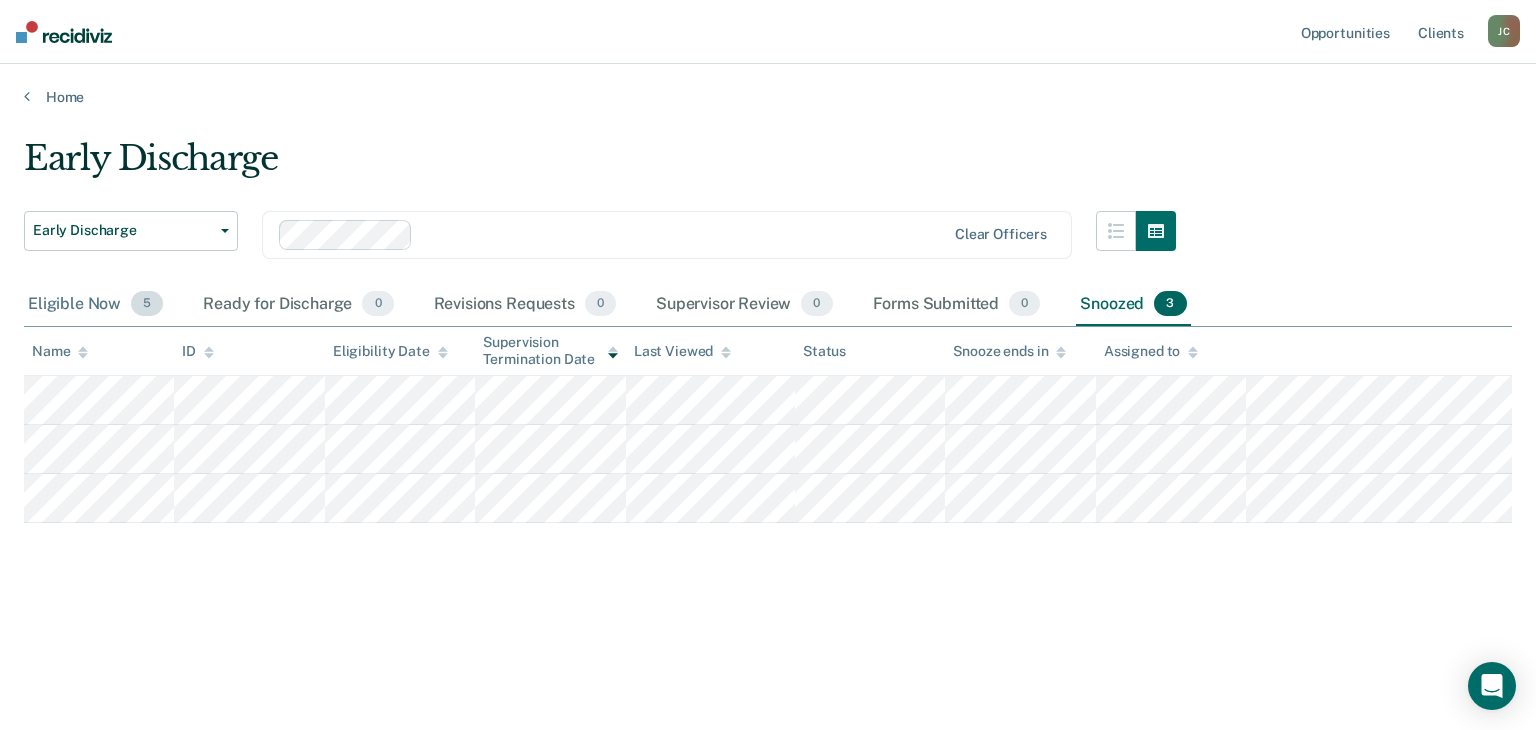 click on "Eligible Now 5" at bounding box center (95, 305) 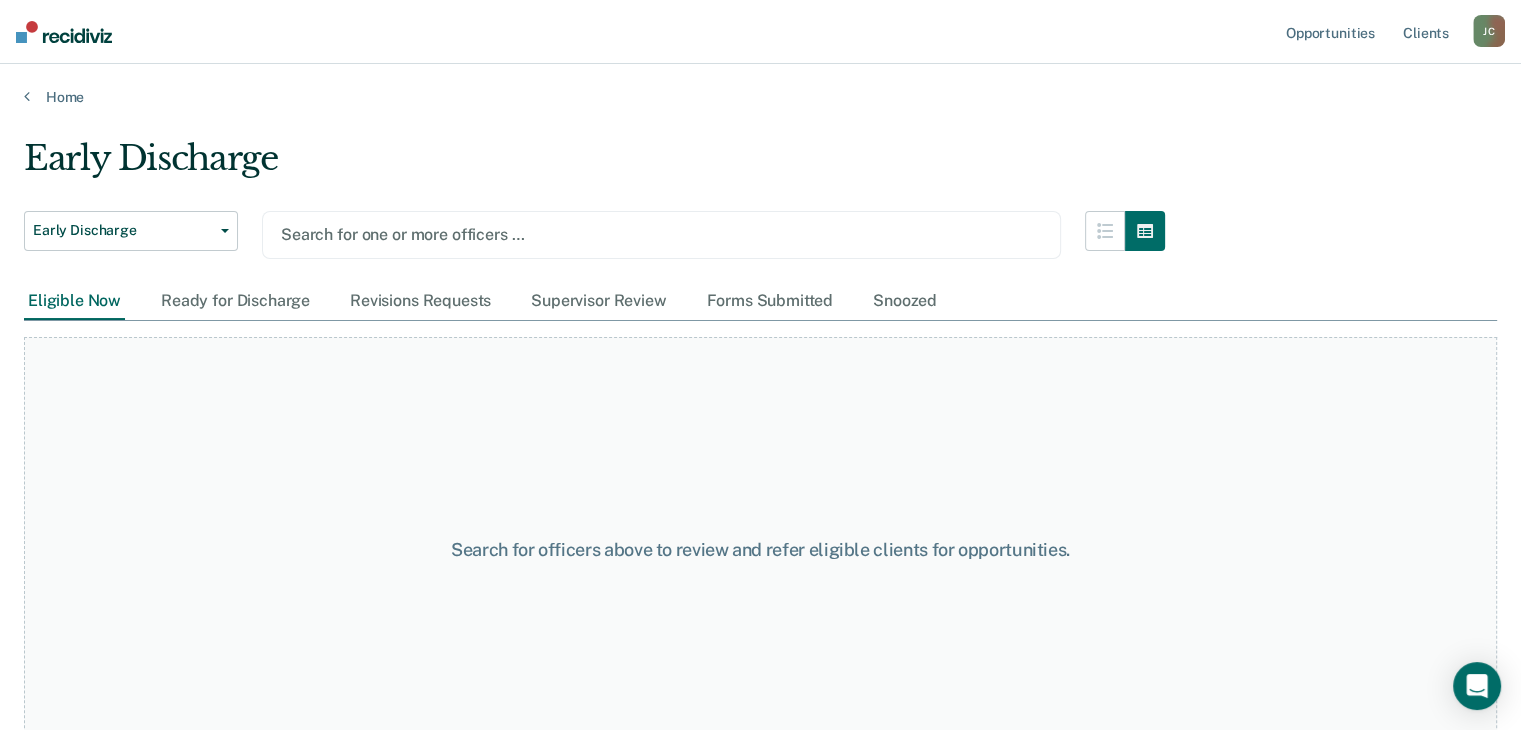 type on "c" 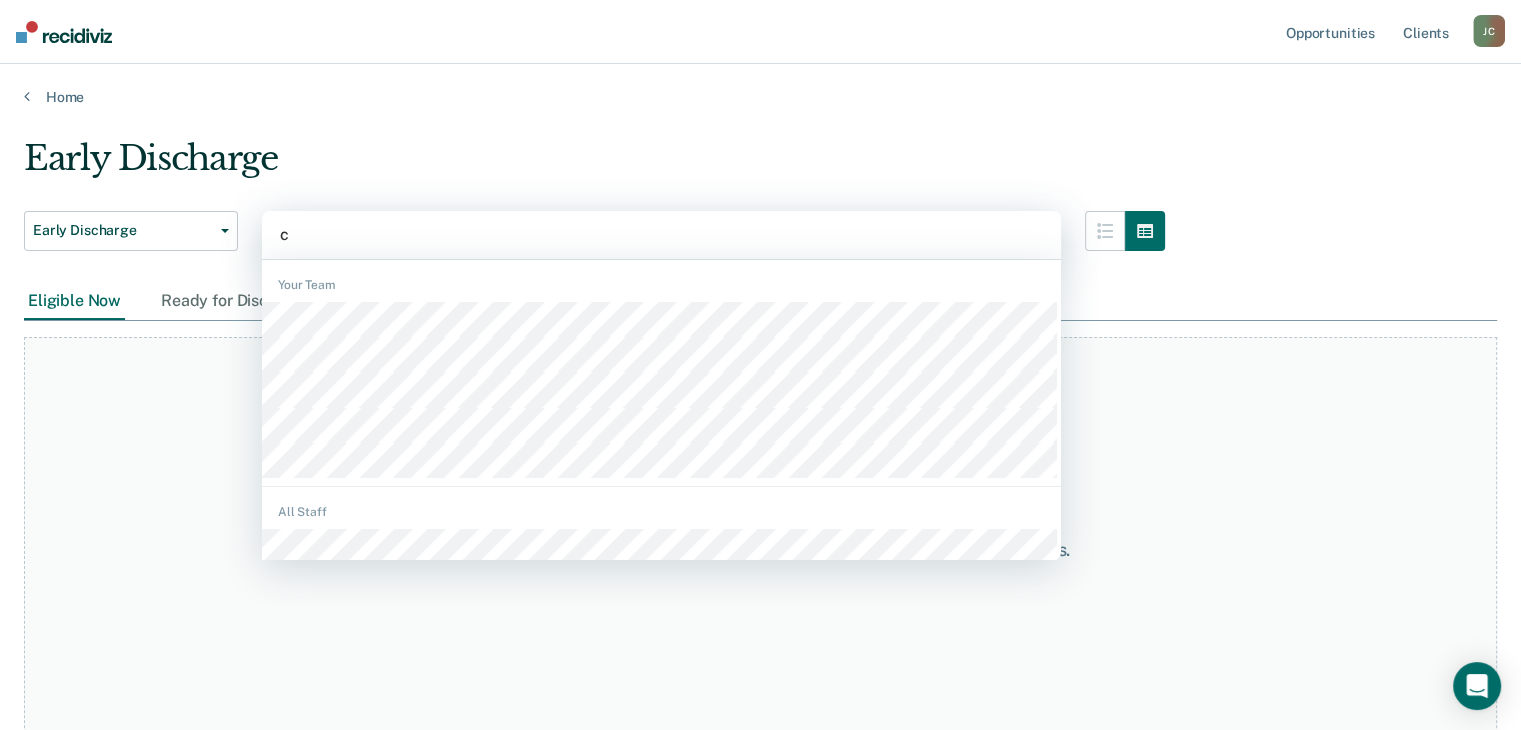 type 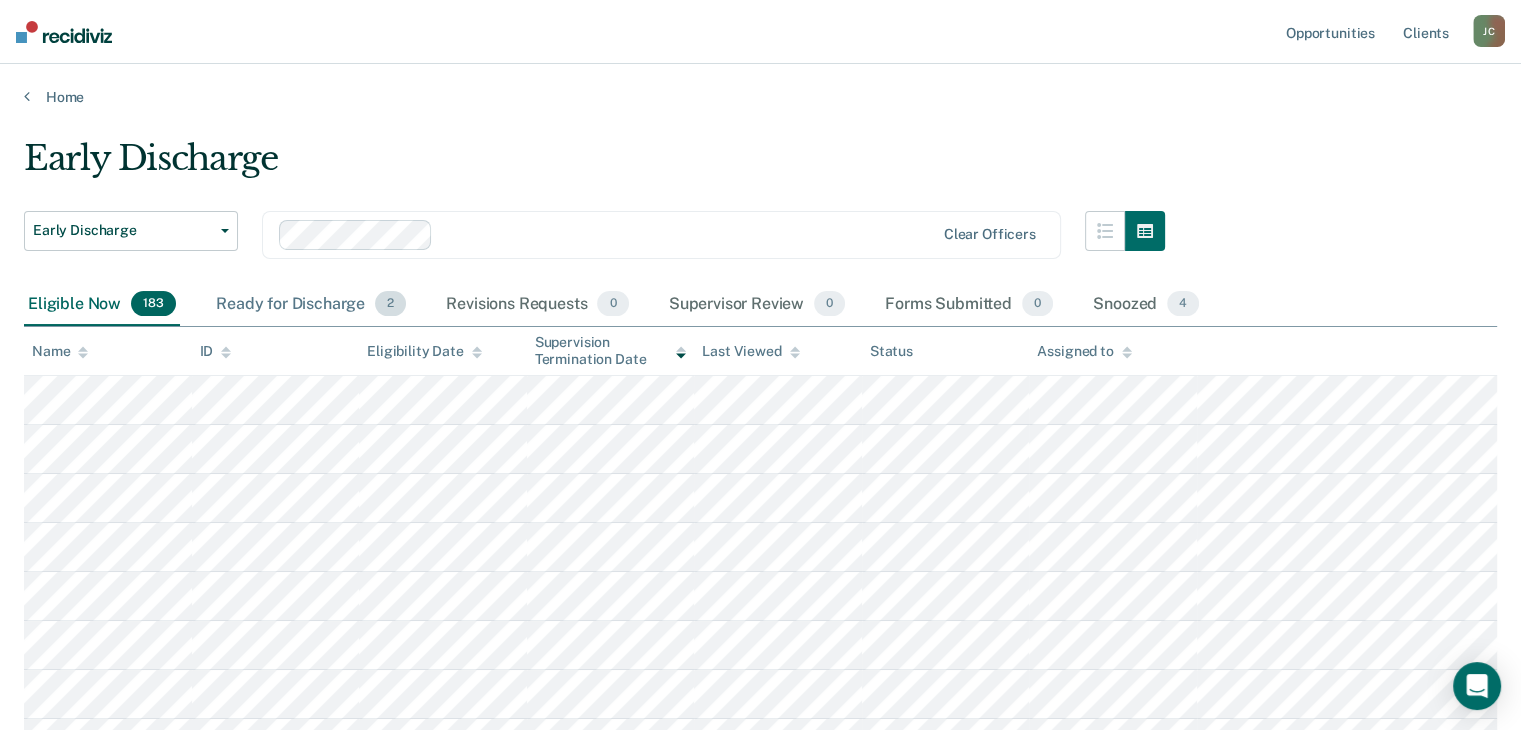 click on "Ready for Discharge 2" at bounding box center (311, 305) 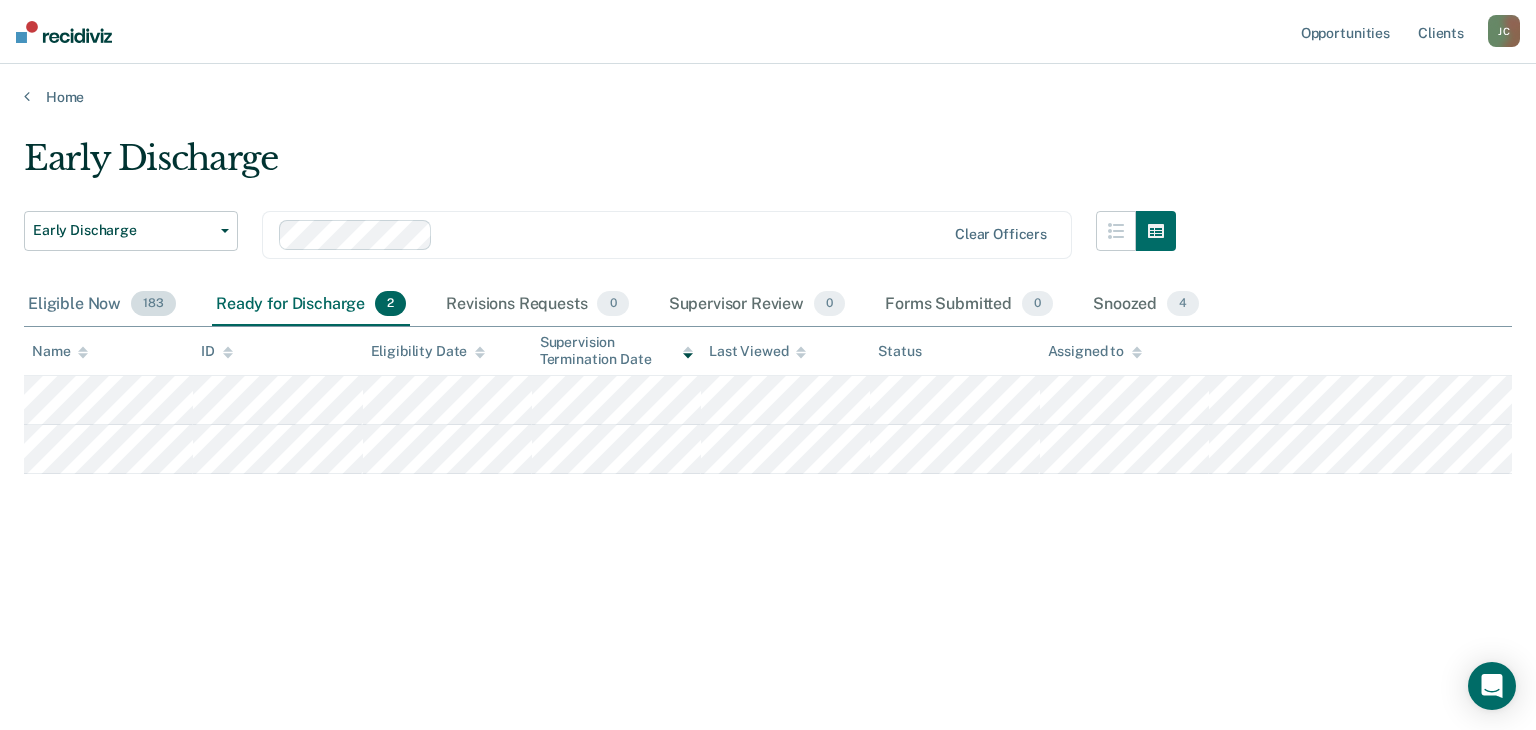click on "Eligible Now 183" at bounding box center (102, 305) 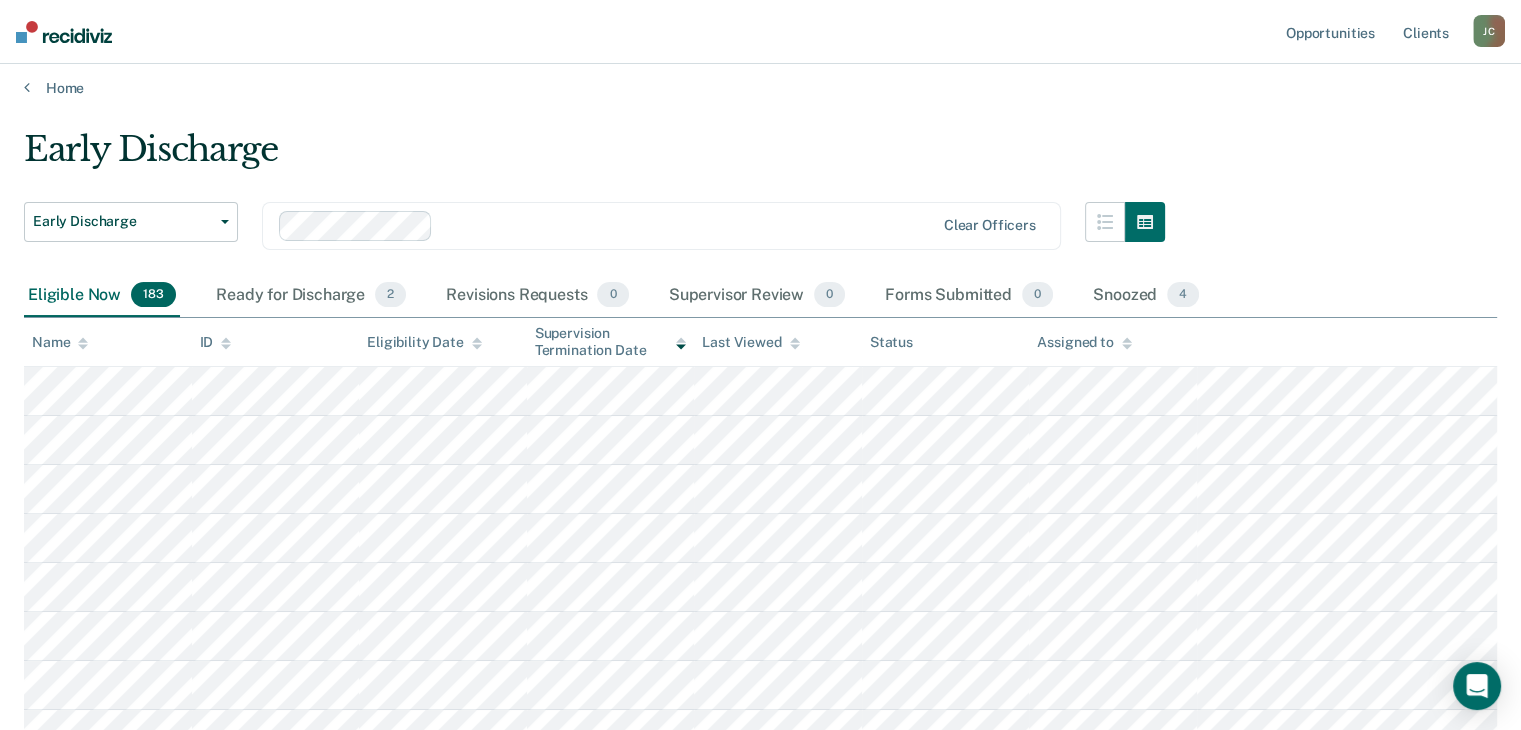 scroll, scrollTop: 0, scrollLeft: 0, axis: both 